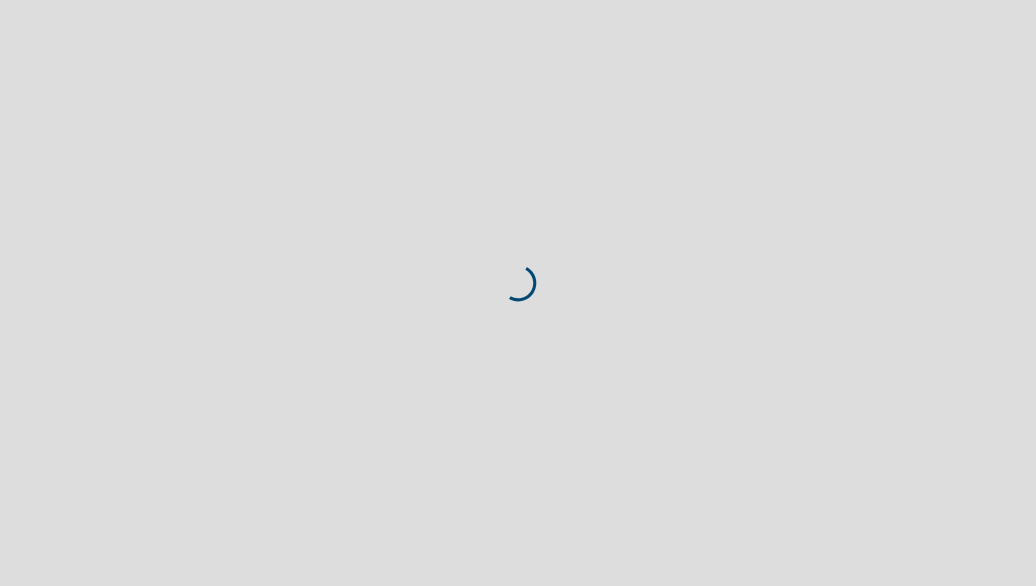 scroll, scrollTop: 0, scrollLeft: 0, axis: both 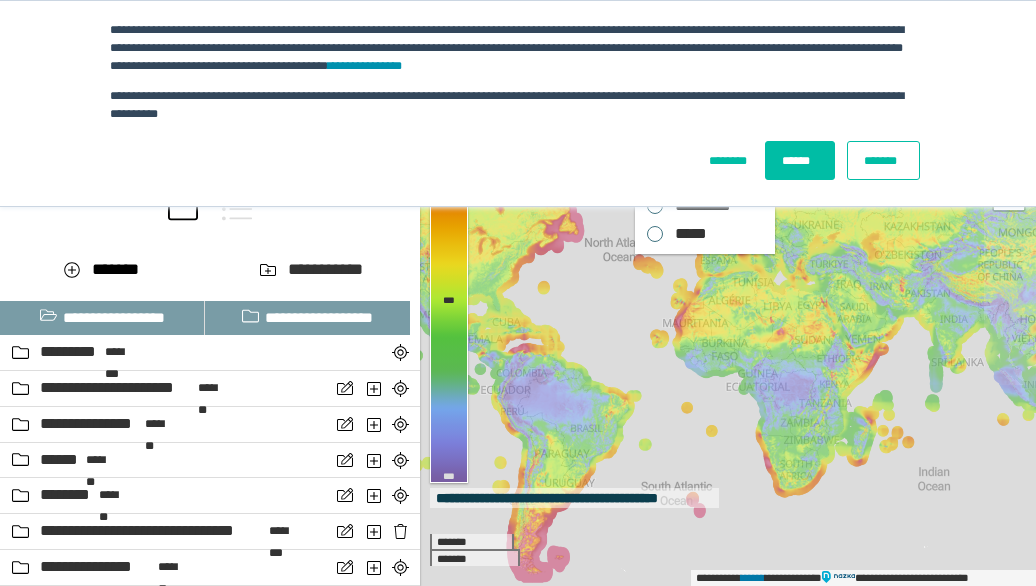 click on "*******" at bounding box center [883, 160] 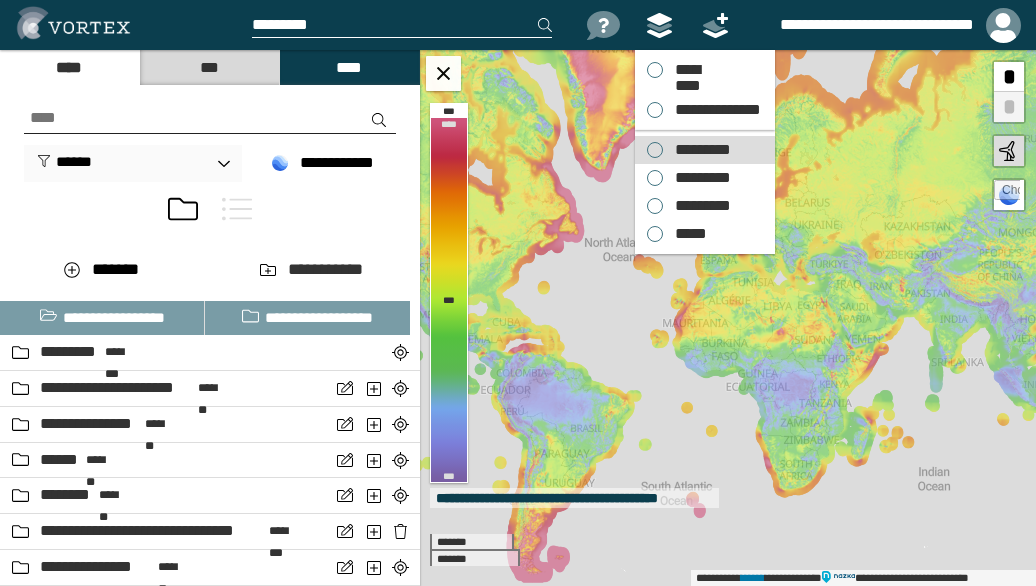 click on "*********" at bounding box center [698, 150] 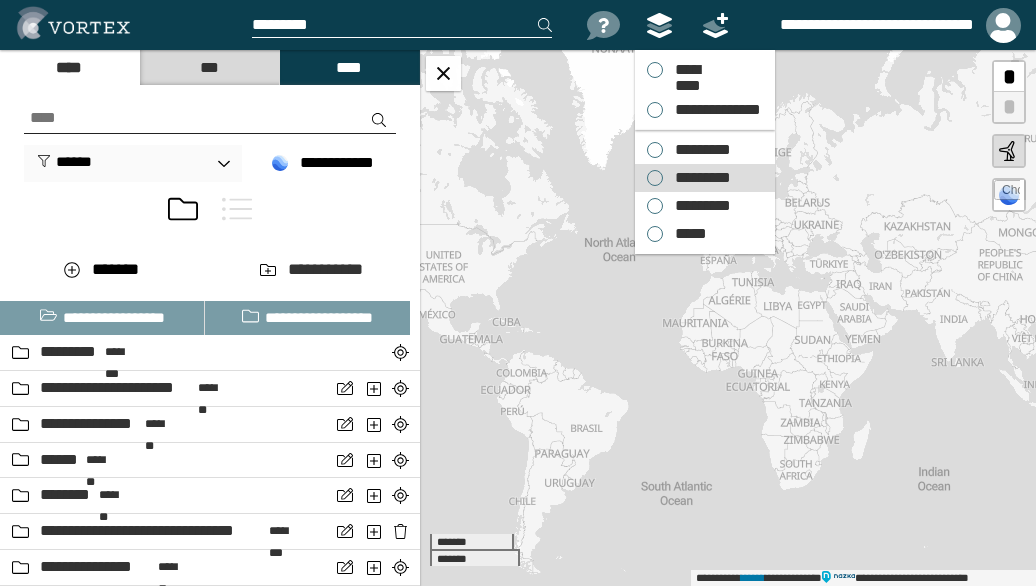 click on "*********" at bounding box center (698, 178) 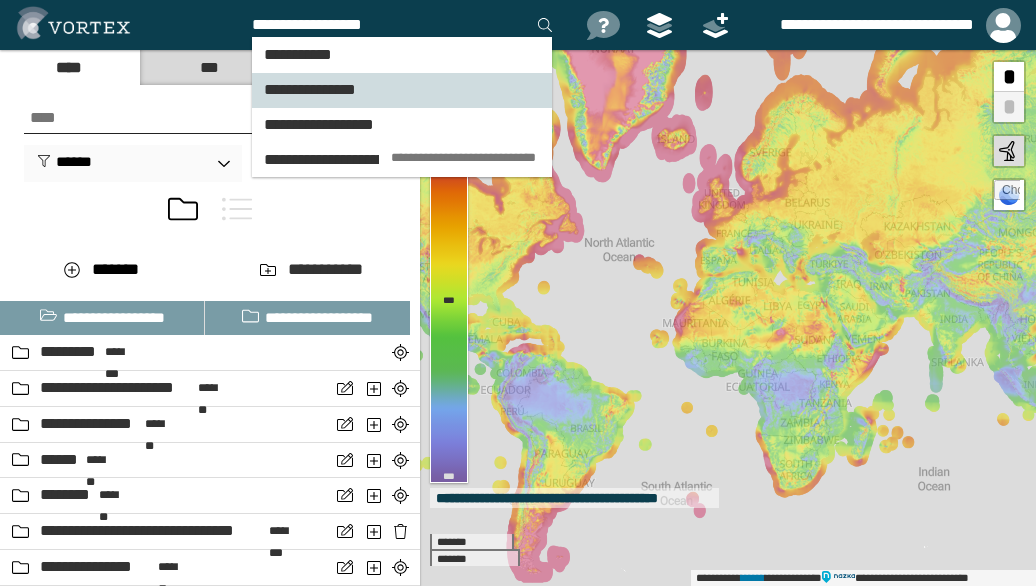type on "**********" 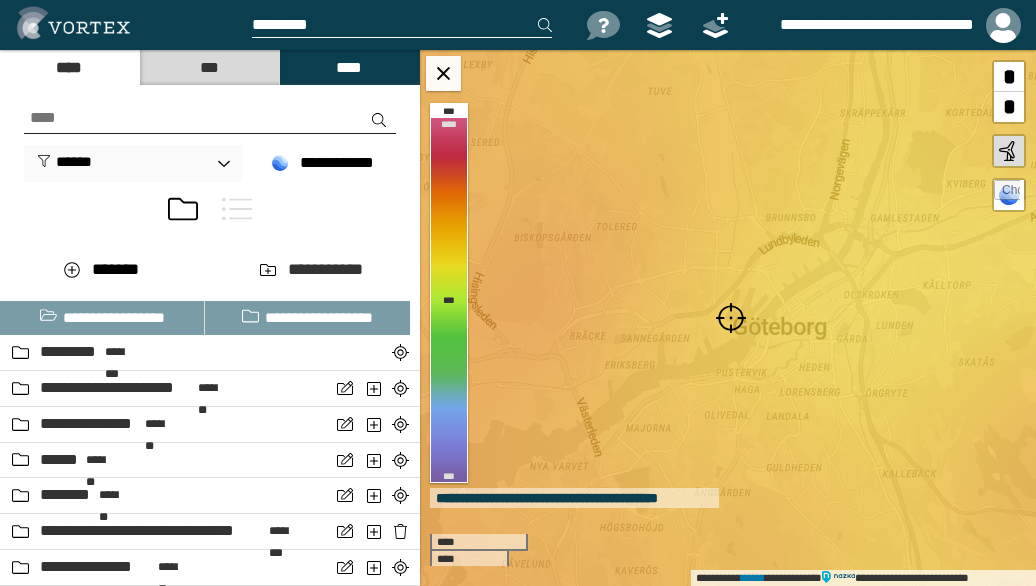 click at bounding box center (731, 318) 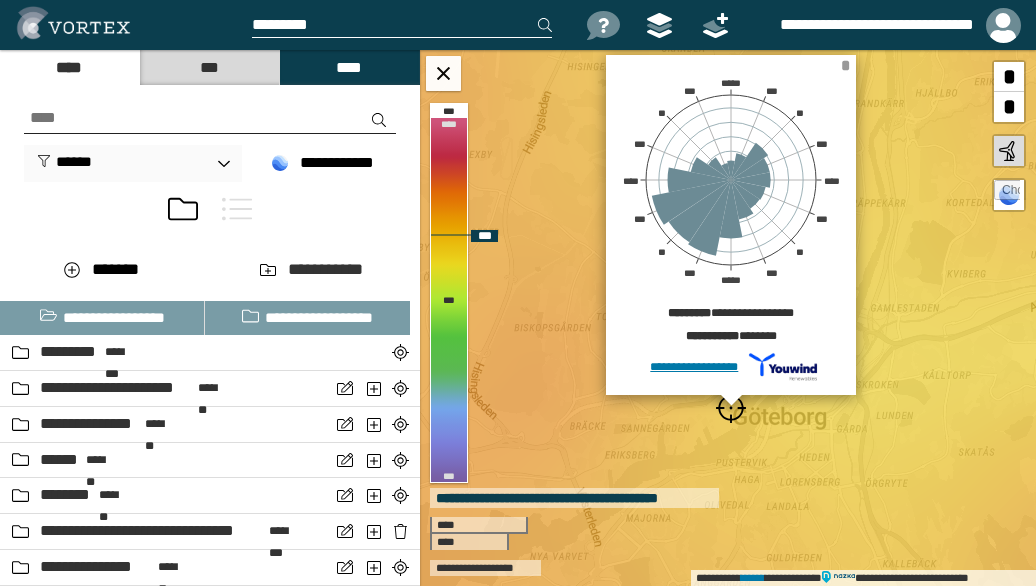 click on "*" at bounding box center [845, 65] 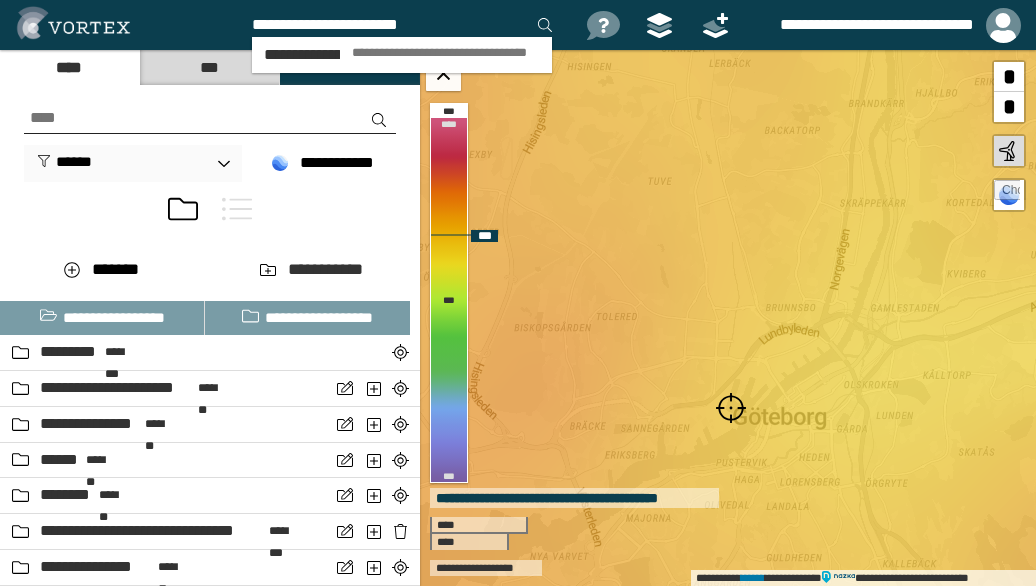 type on "**********" 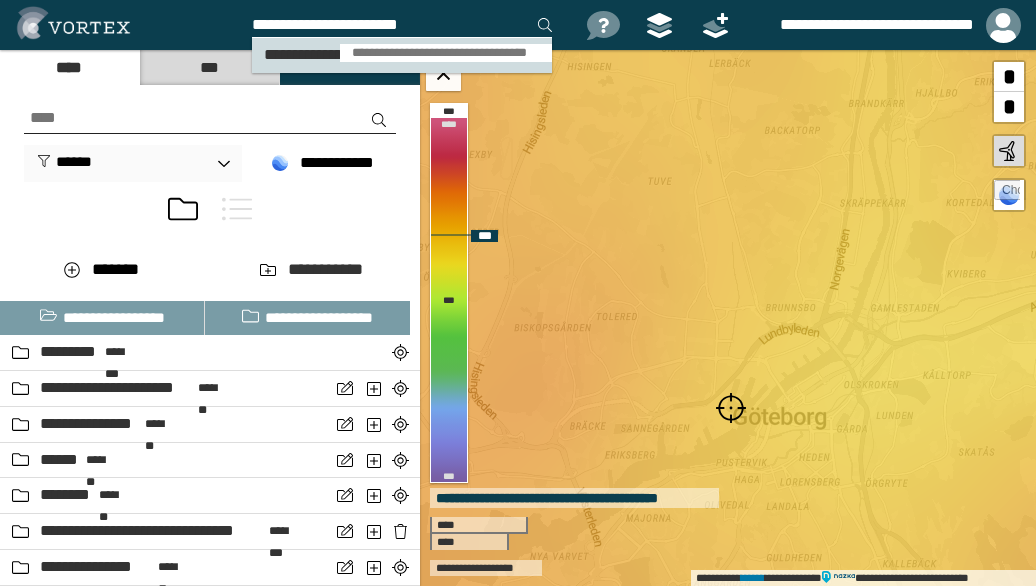 click on "**********" at bounding box center [446, 53] 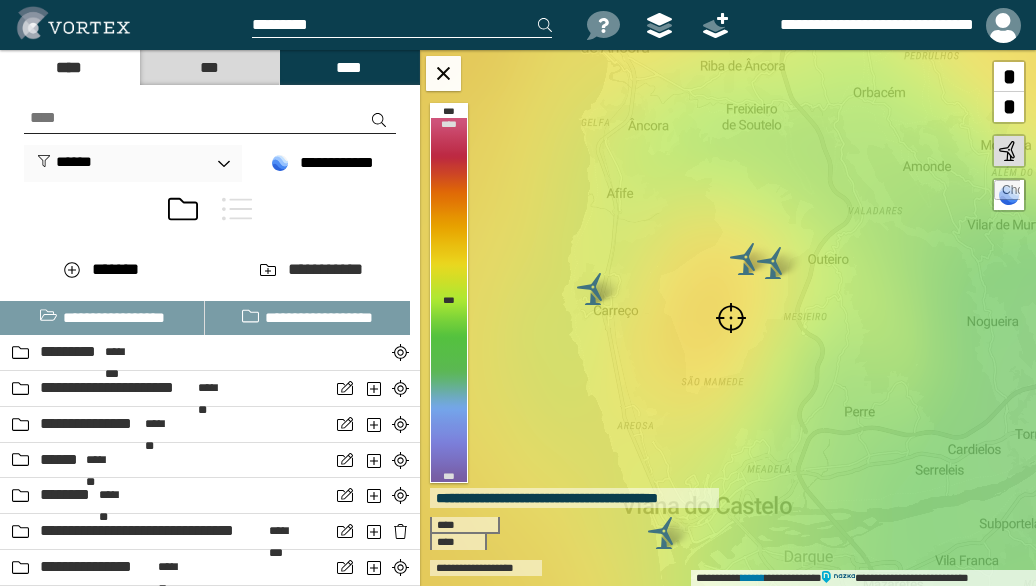 click at bounding box center (731, 318) 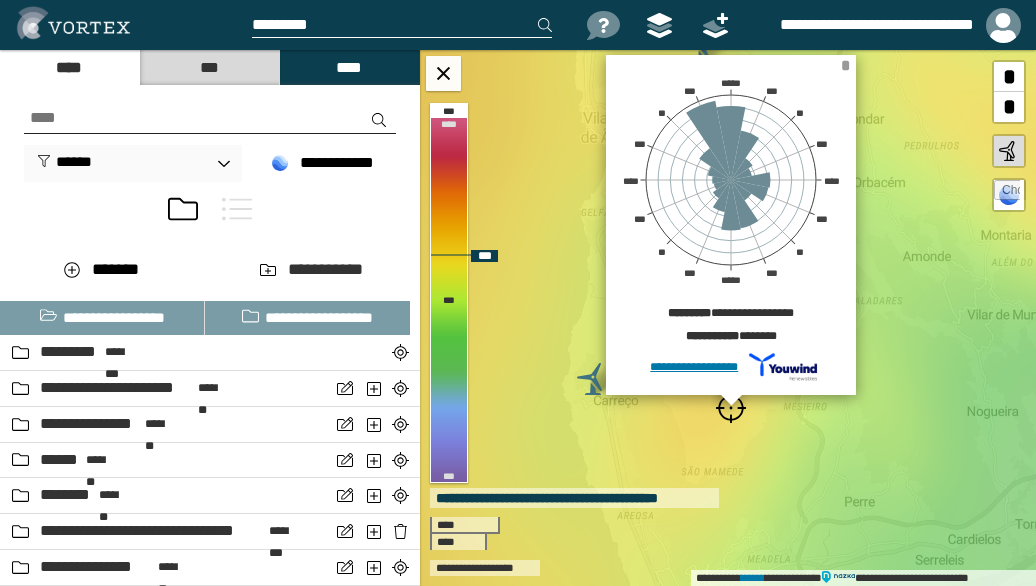 click on "*" at bounding box center [845, 65] 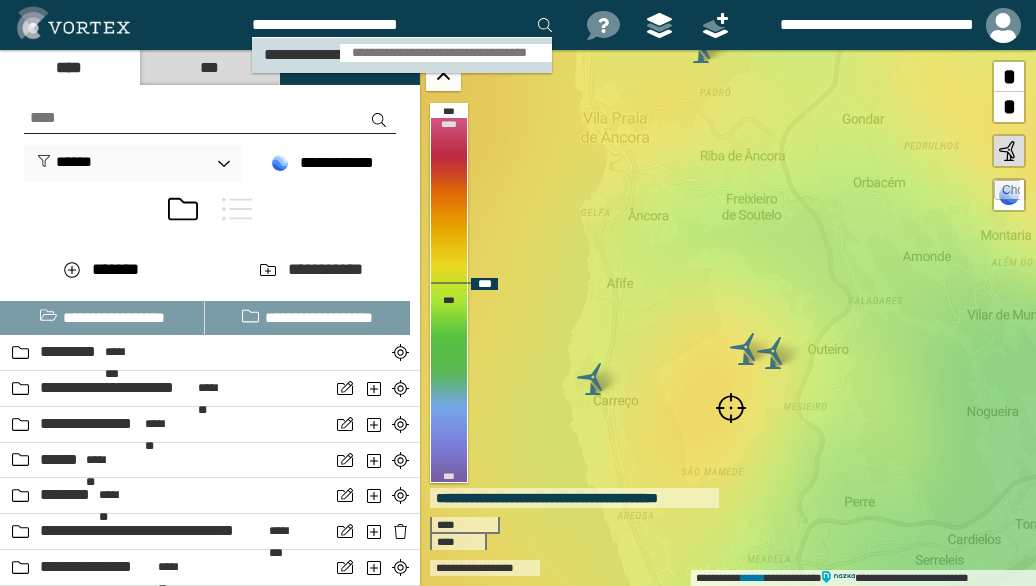 type on "**********" 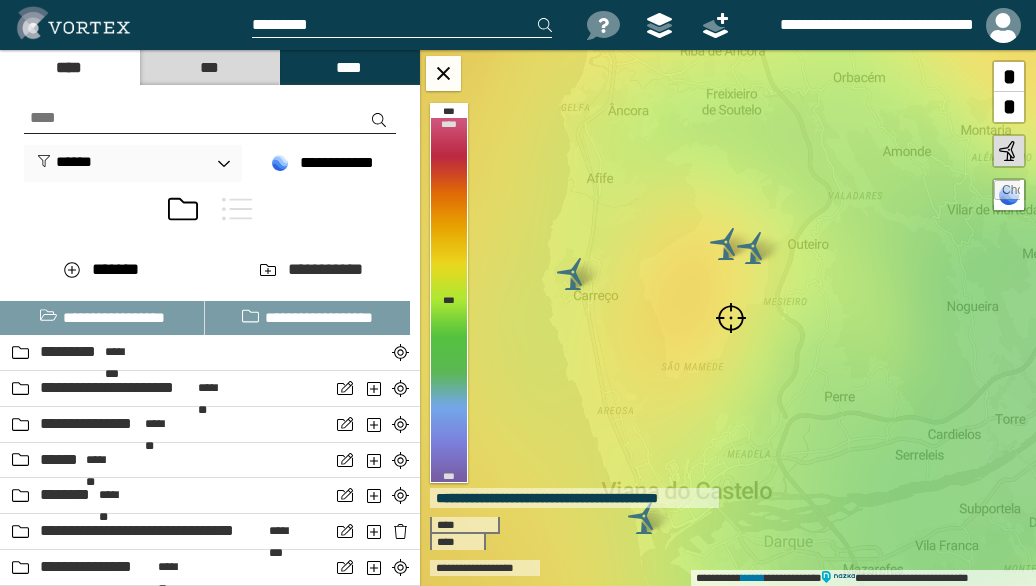 click at bounding box center [731, 318] 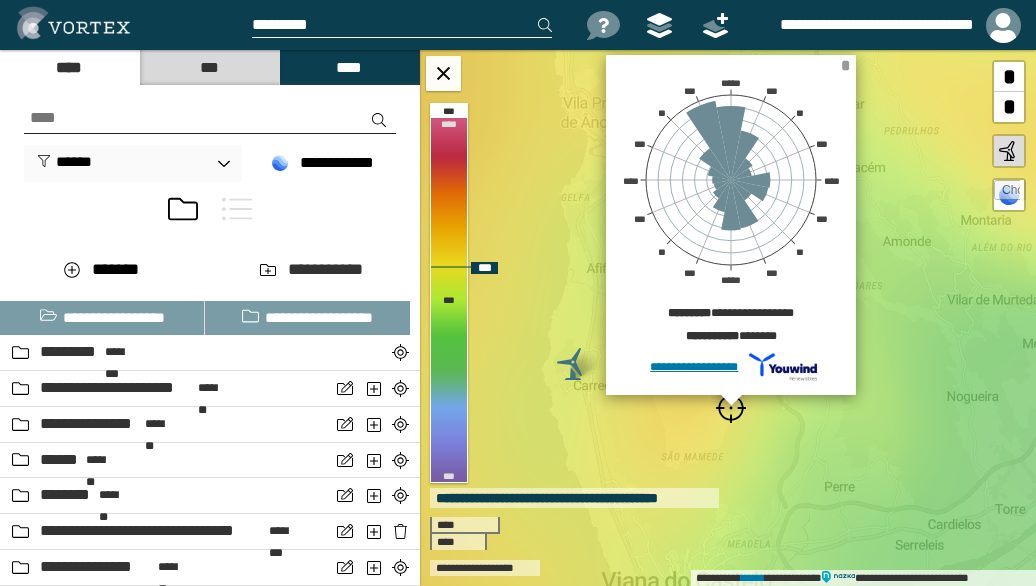 click on "*" at bounding box center (845, 65) 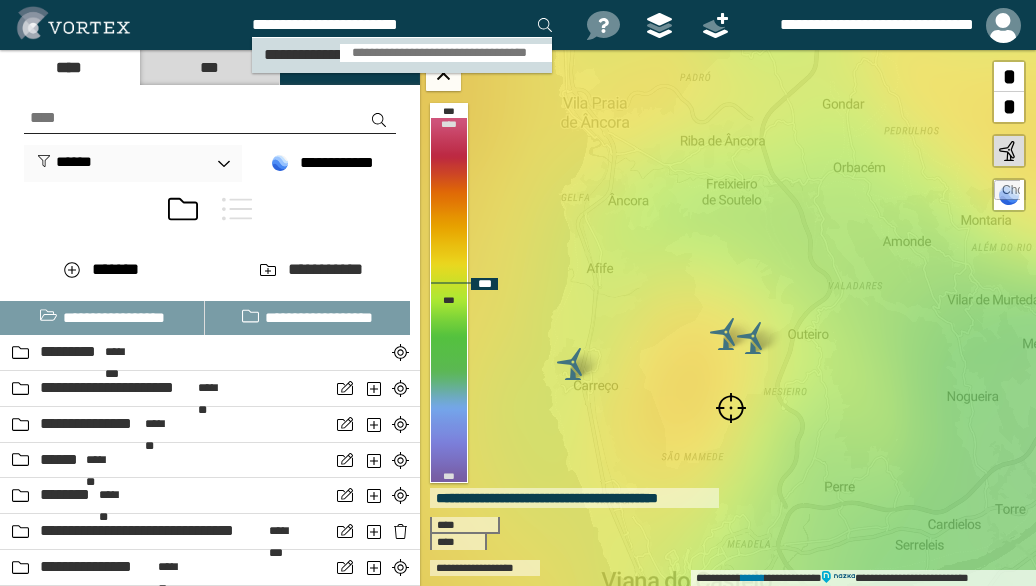 type on "**********" 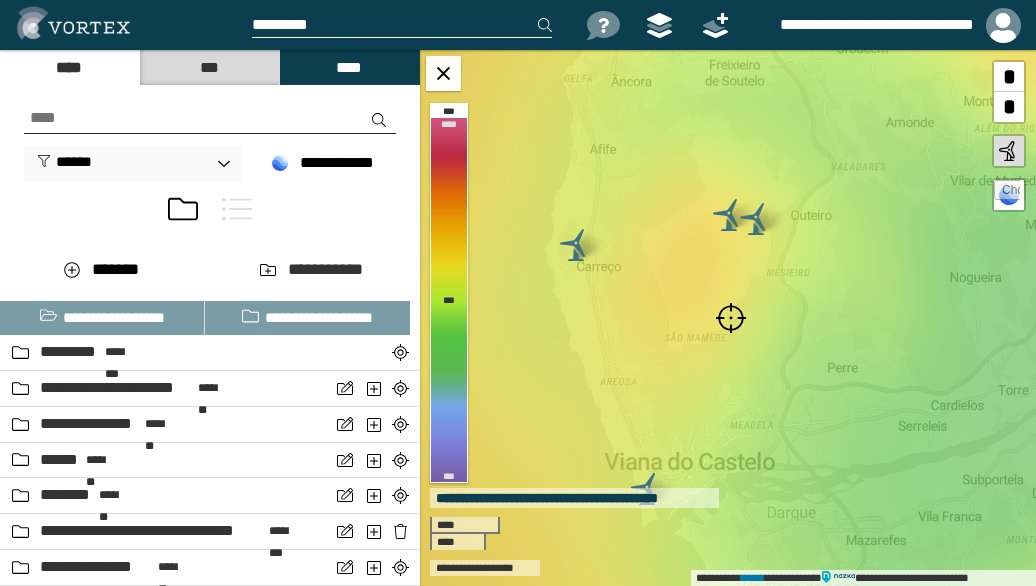 click at bounding box center (731, 318) 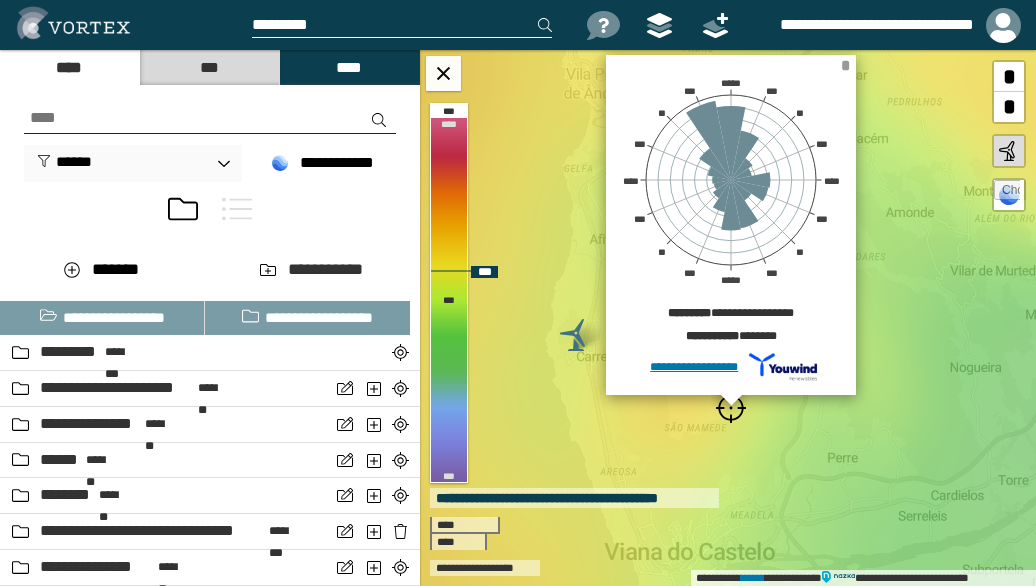 click on "*" at bounding box center [845, 65] 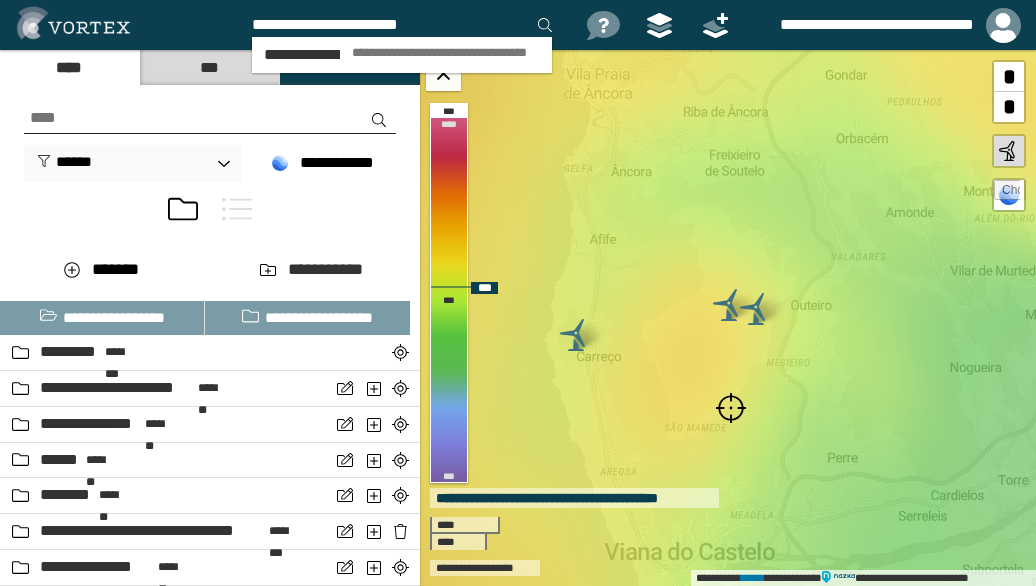 type on "**********" 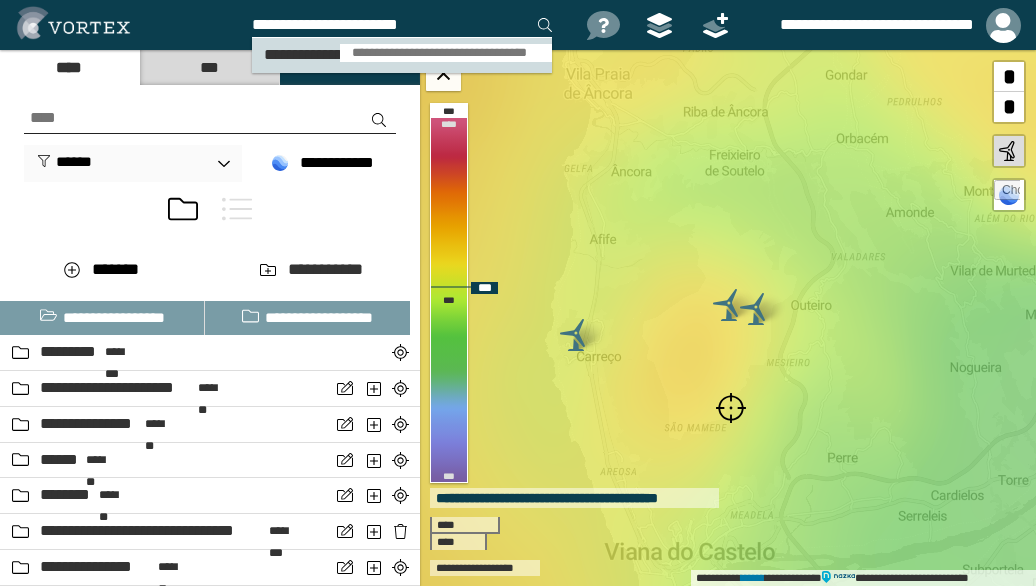 click on "**********" at bounding box center [446, 53] 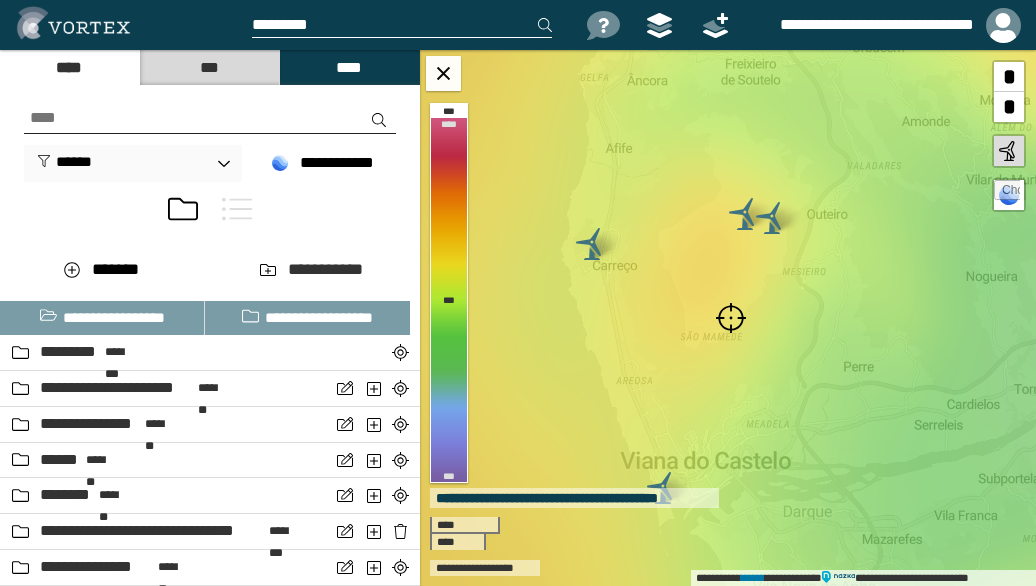 click at bounding box center (731, 318) 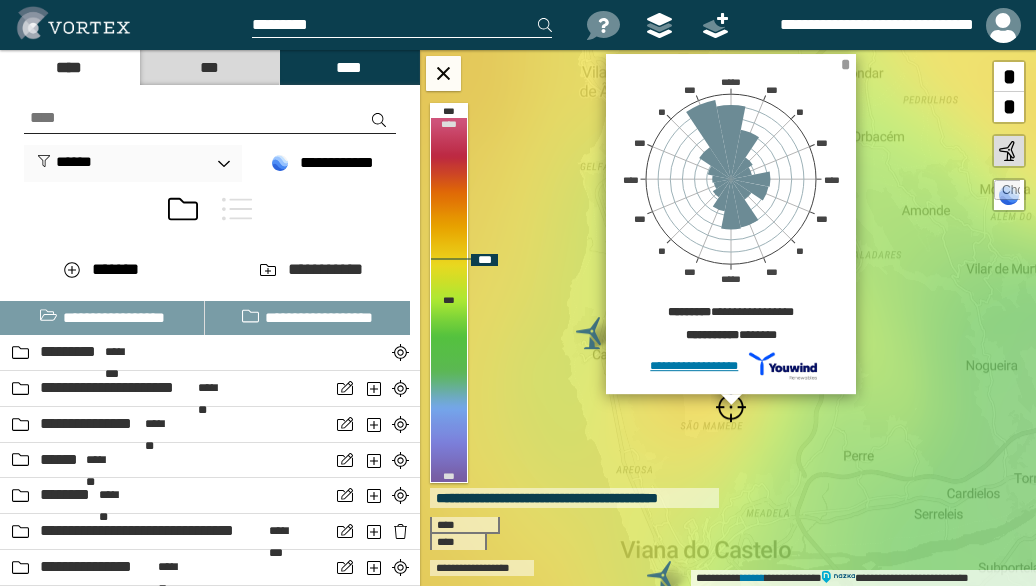 click on "*" at bounding box center [845, 64] 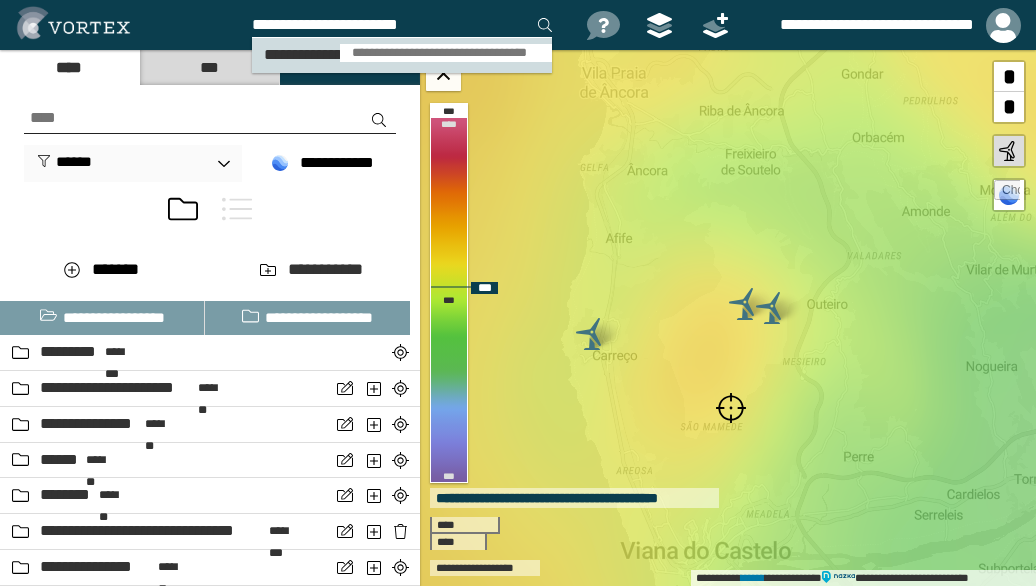type on "**********" 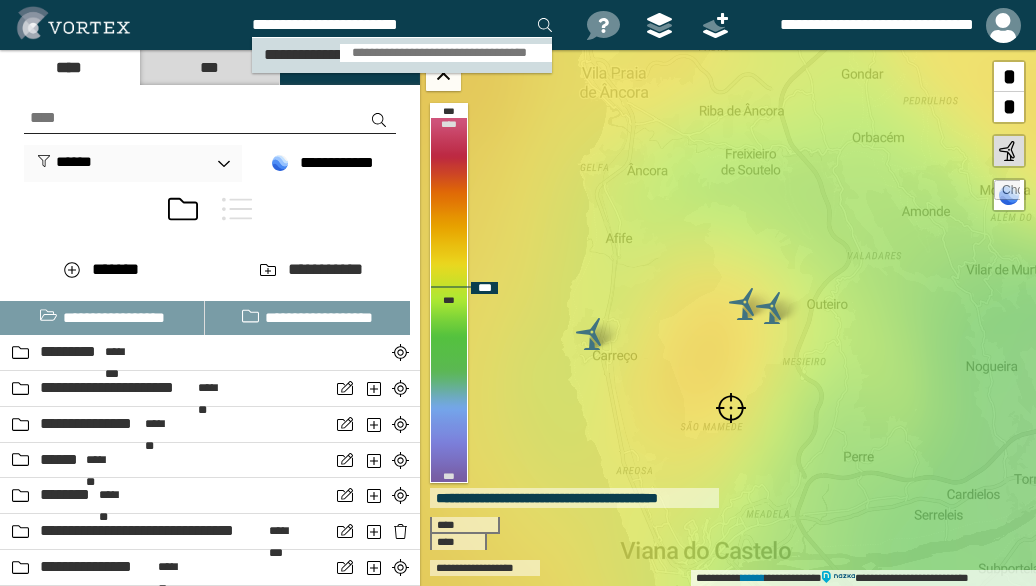 click on "**********" at bounding box center [446, 53] 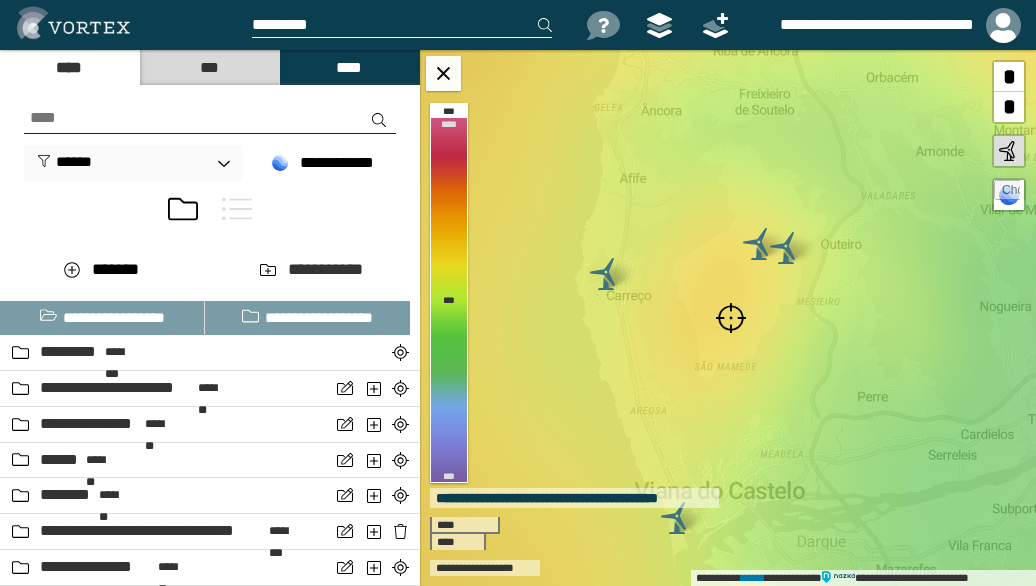 click at bounding box center (731, 318) 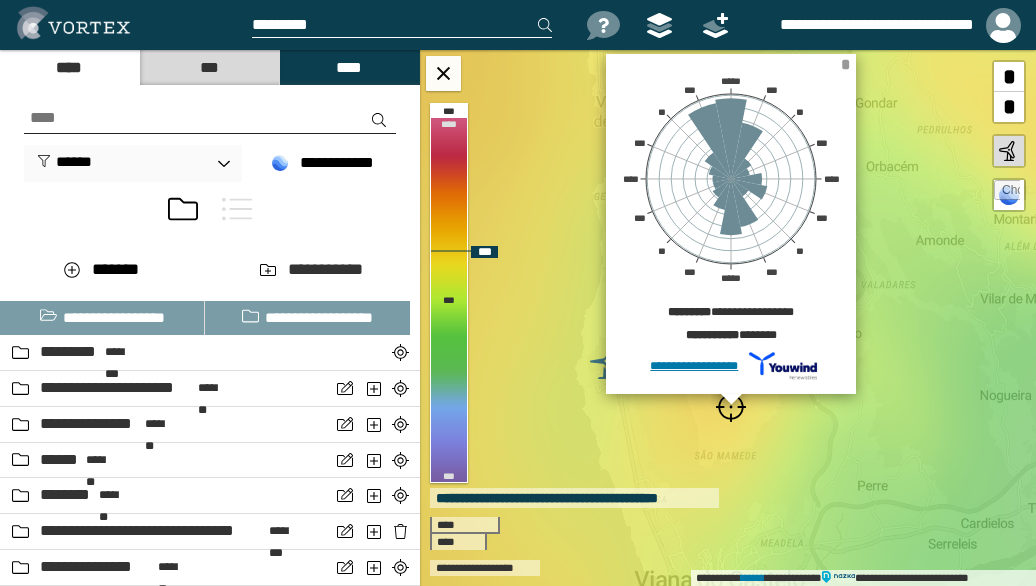 click on "*" at bounding box center [845, 64] 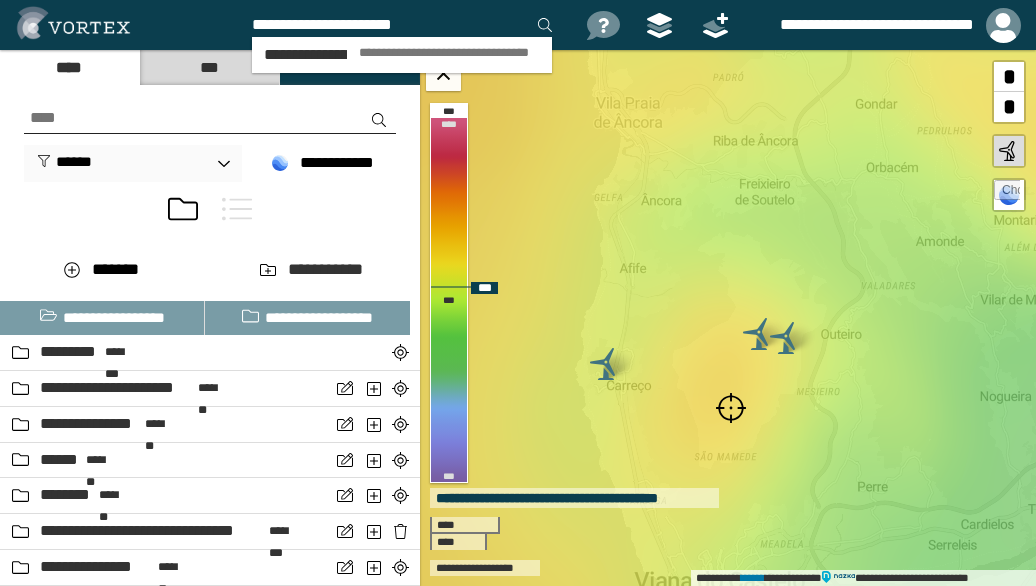 type on "**********" 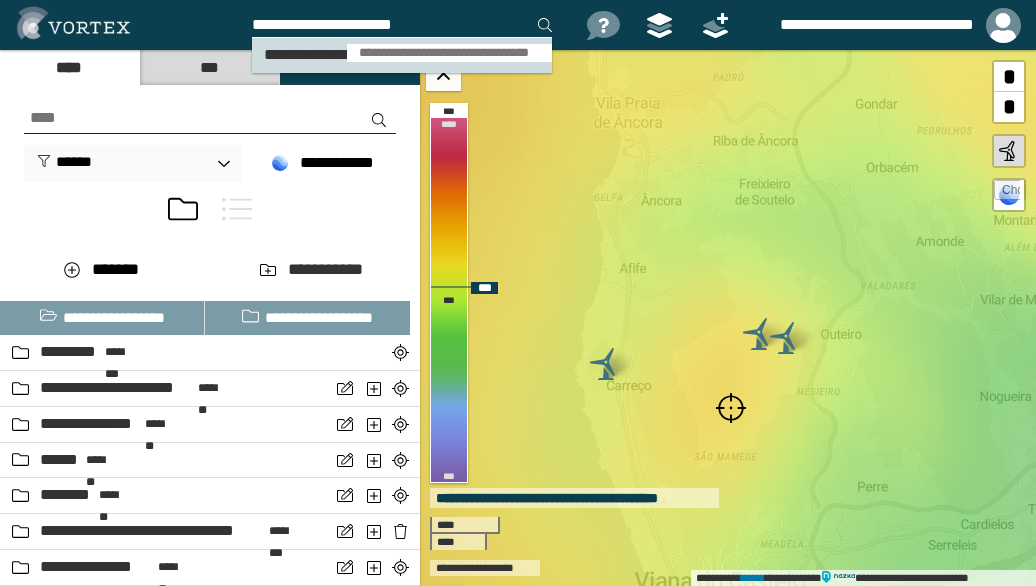 click on "**********" at bounding box center (449, 53) 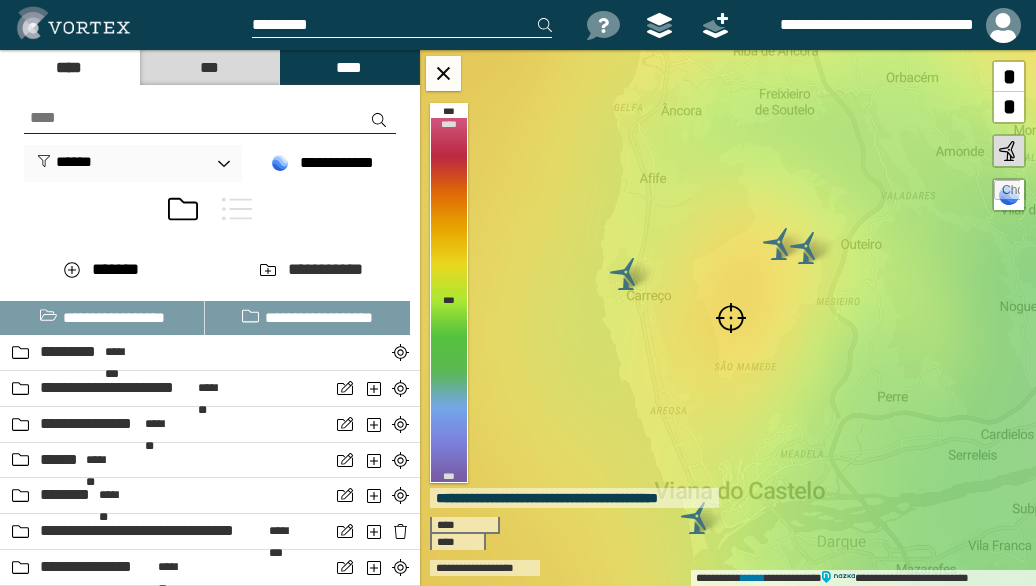 click at bounding box center (731, 318) 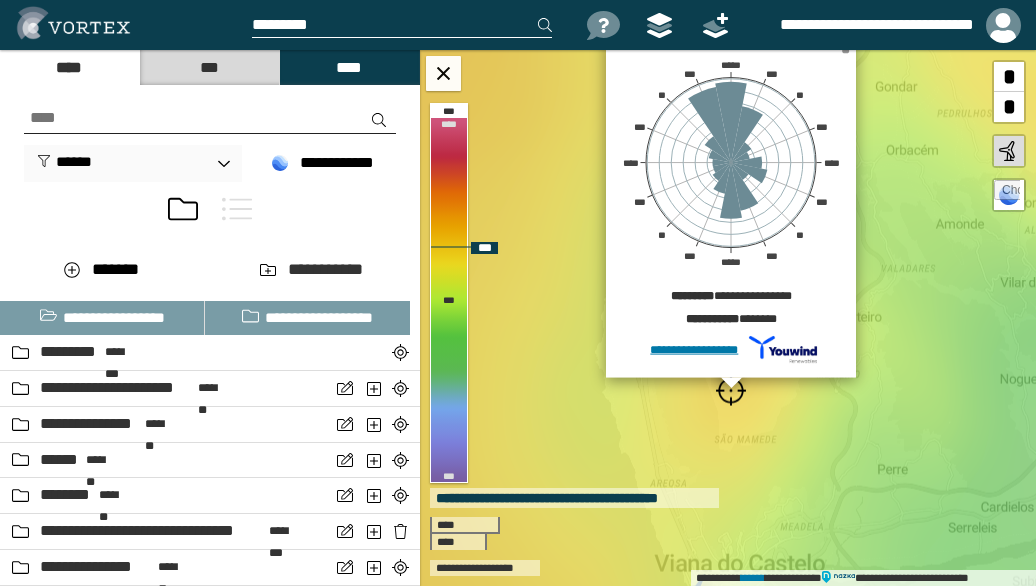 click on "*" at bounding box center (845, 48) 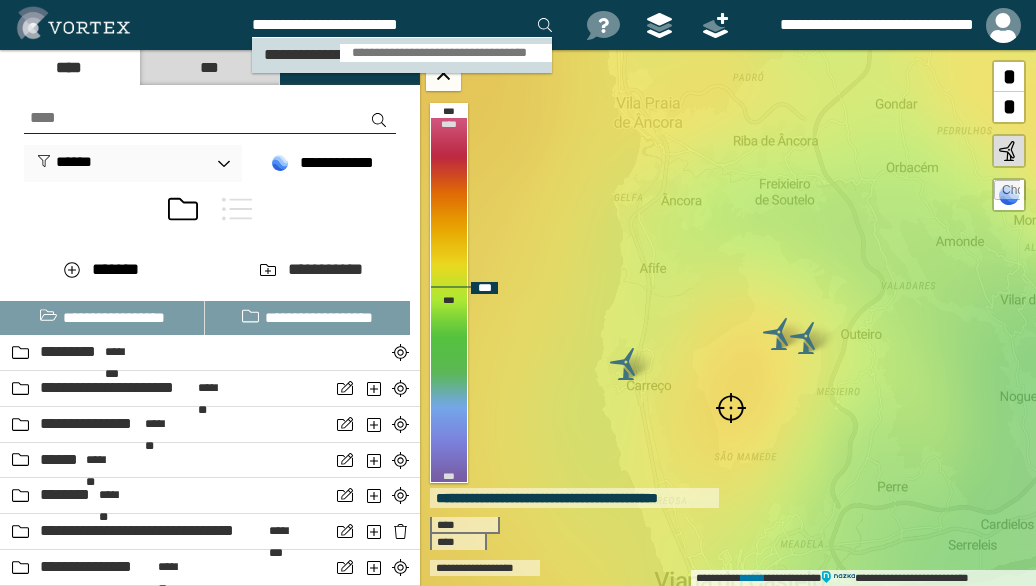 type on "**********" 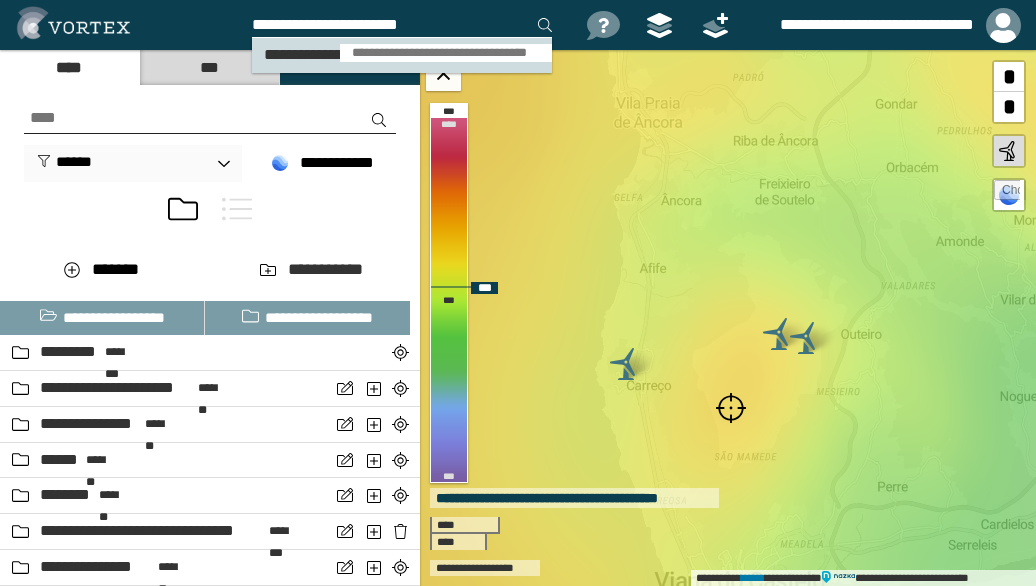 click on "**********" at bounding box center (446, 53) 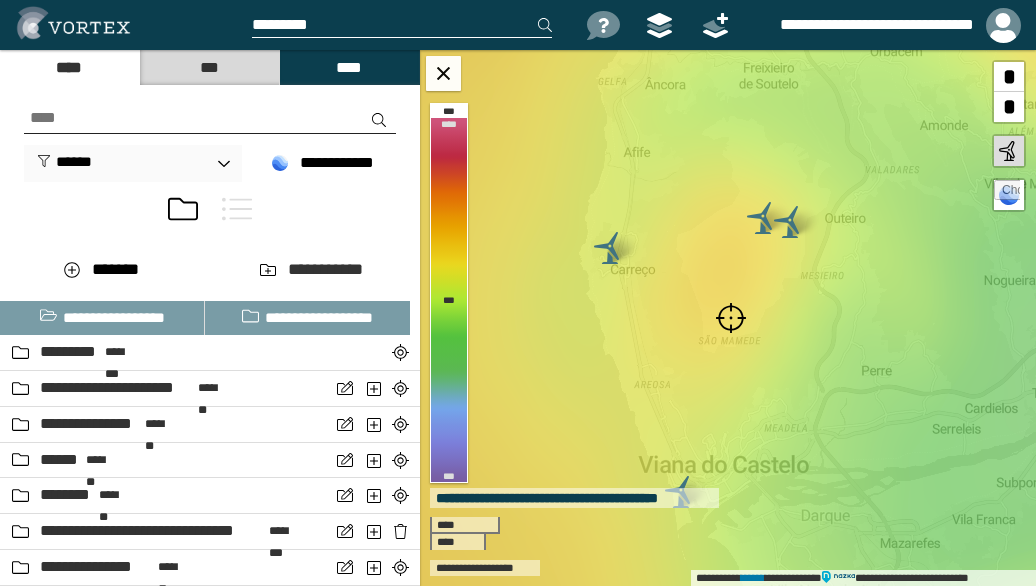 click at bounding box center [731, 318] 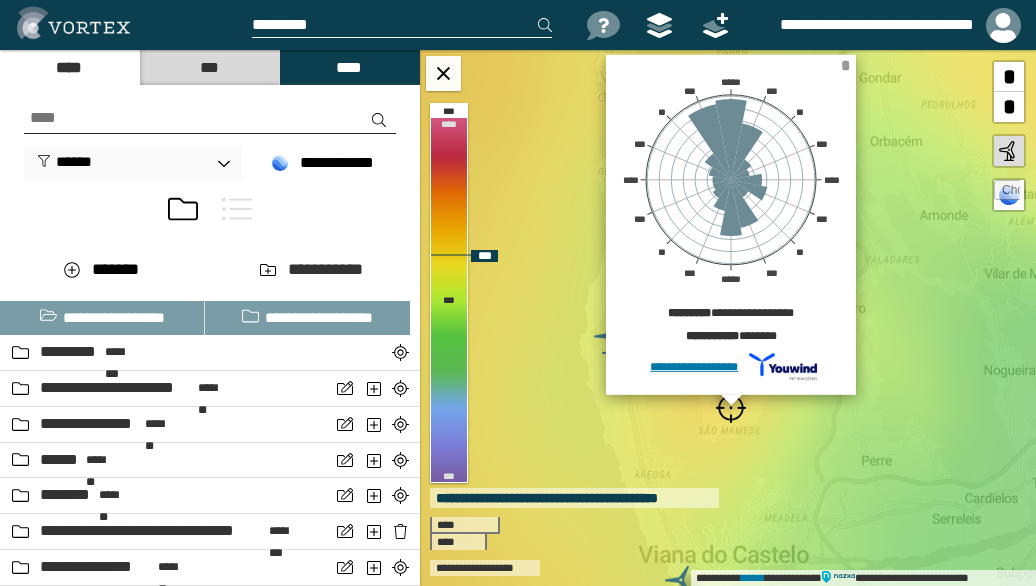 click on "*" at bounding box center [845, 65] 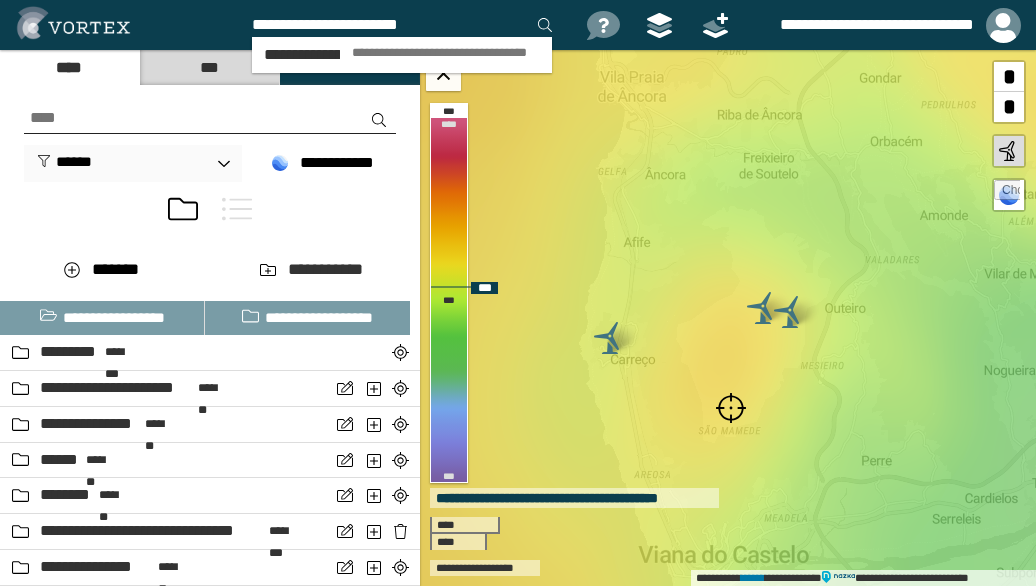 type on "**********" 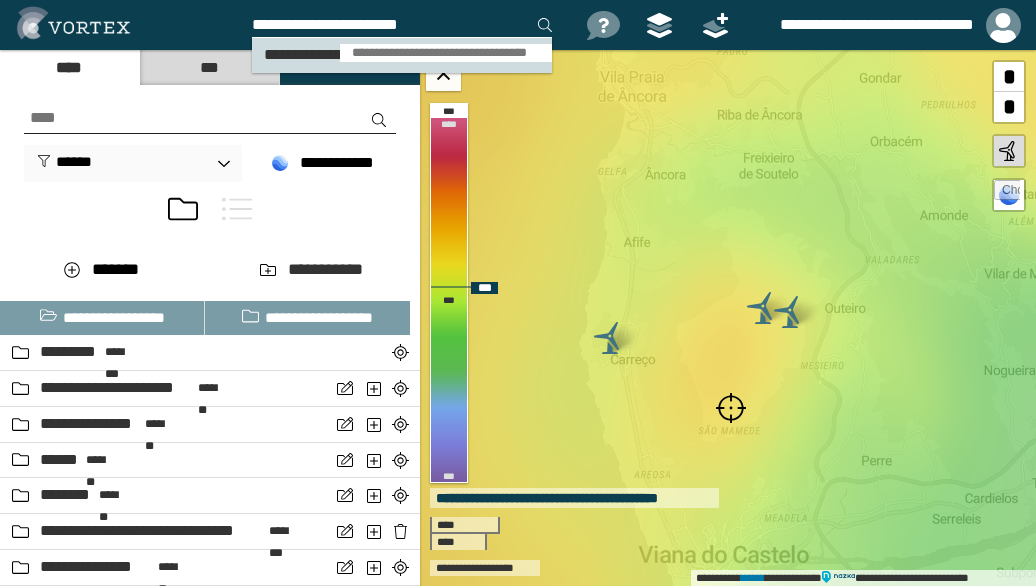 click on "**********" at bounding box center [446, 53] 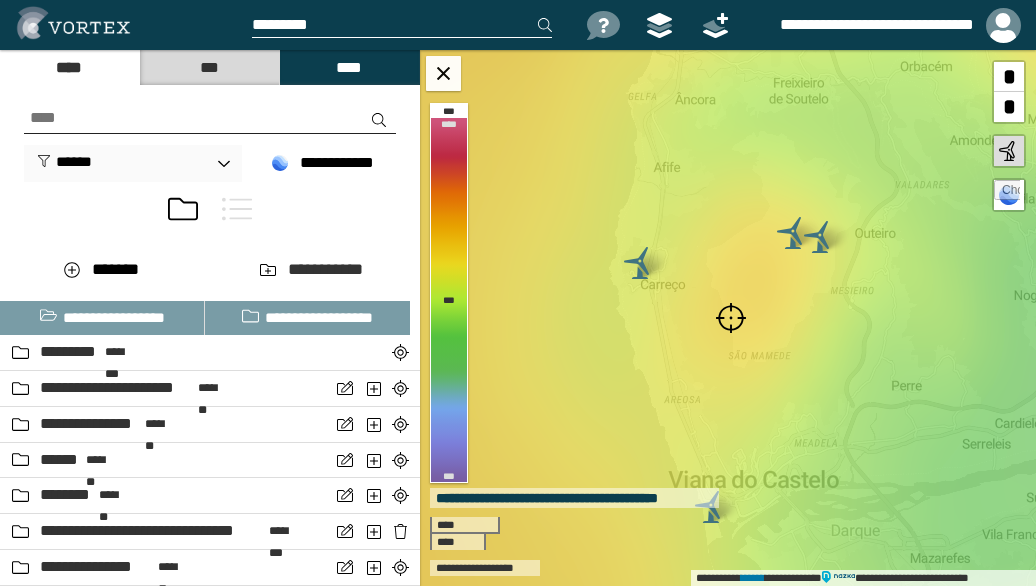 click at bounding box center [731, 318] 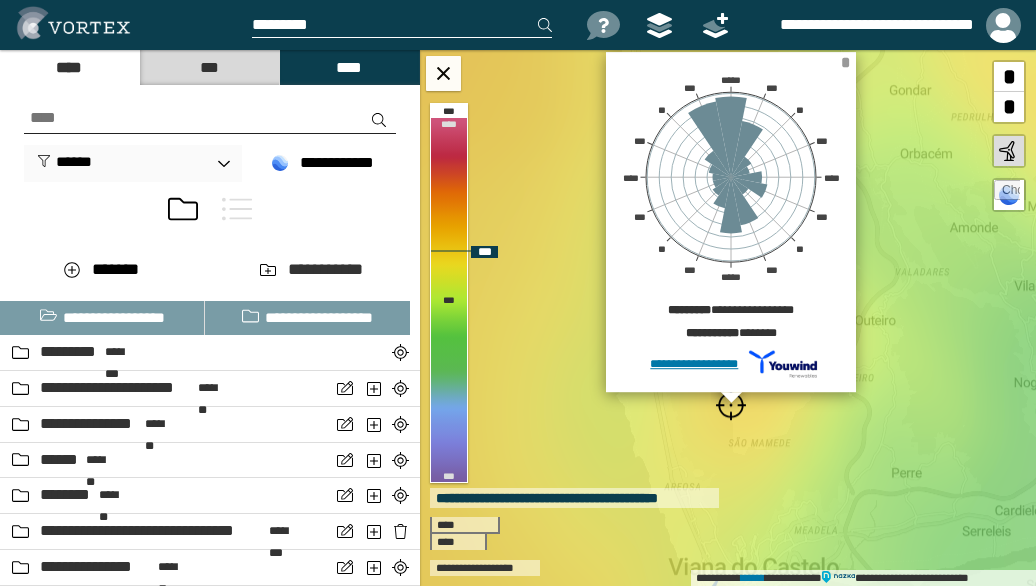 click on "*" at bounding box center (845, 62) 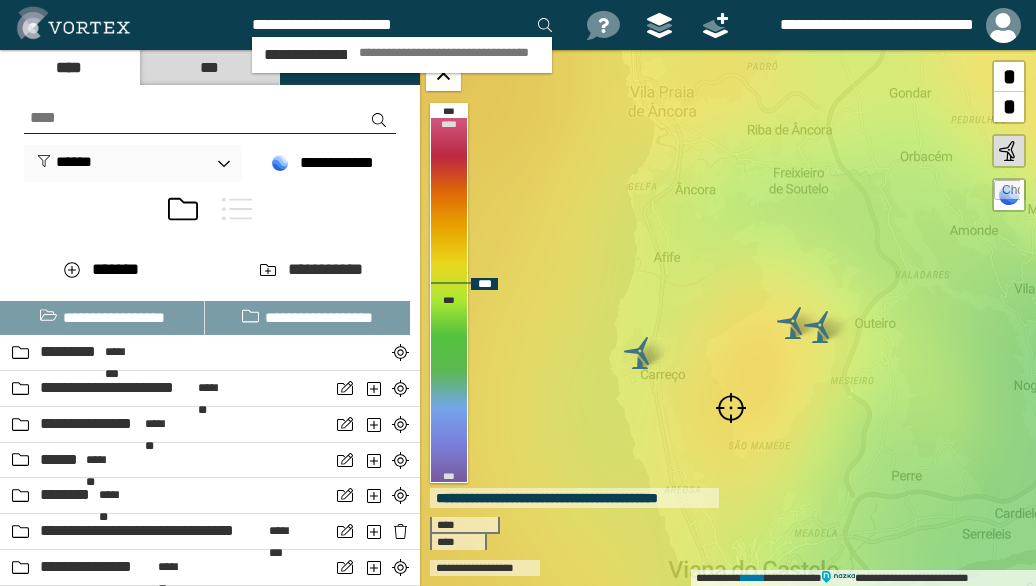 type on "**********" 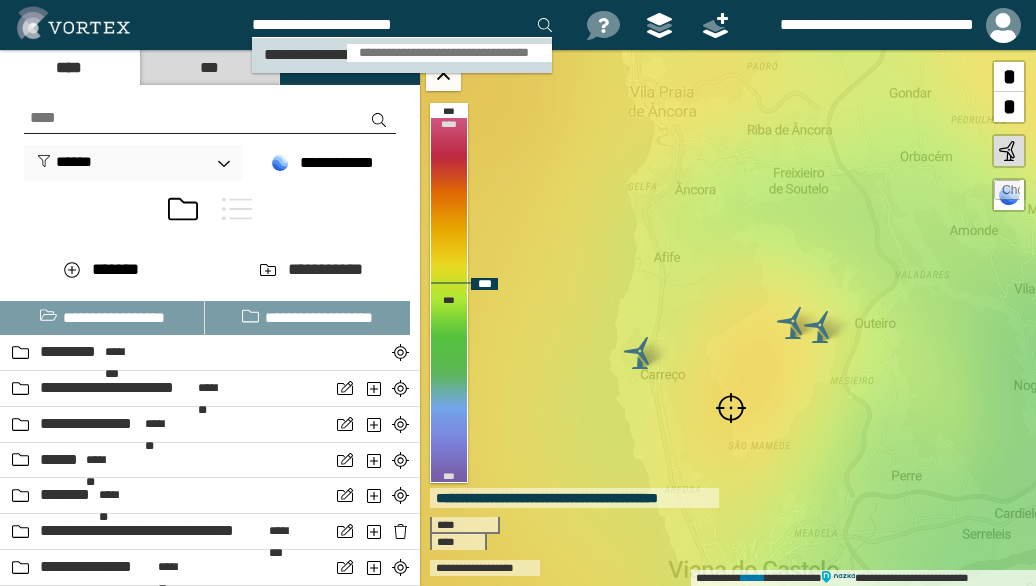 click on "**********" at bounding box center [449, 53] 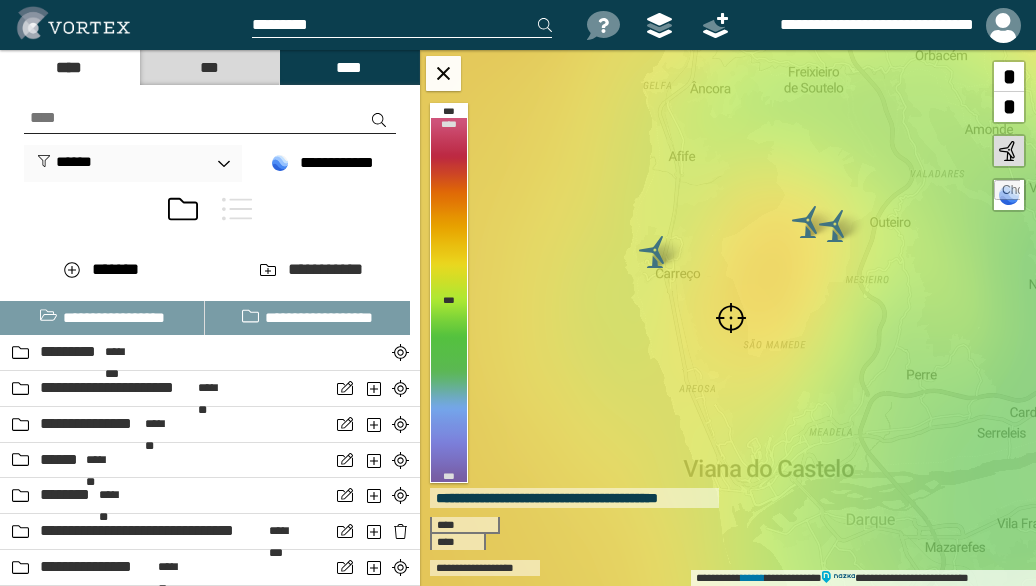 click at bounding box center (731, 318) 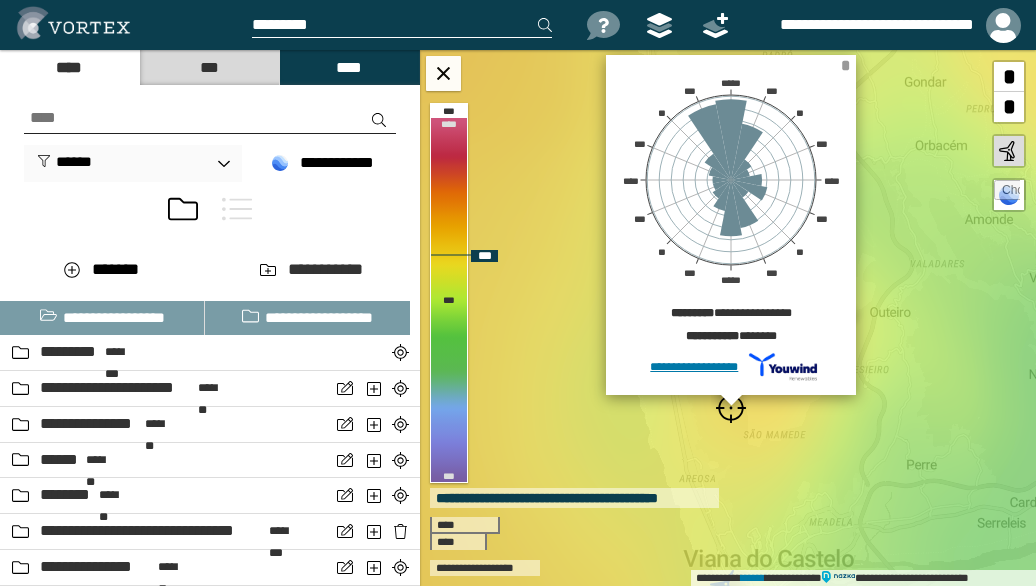 click on "*" at bounding box center (845, 65) 